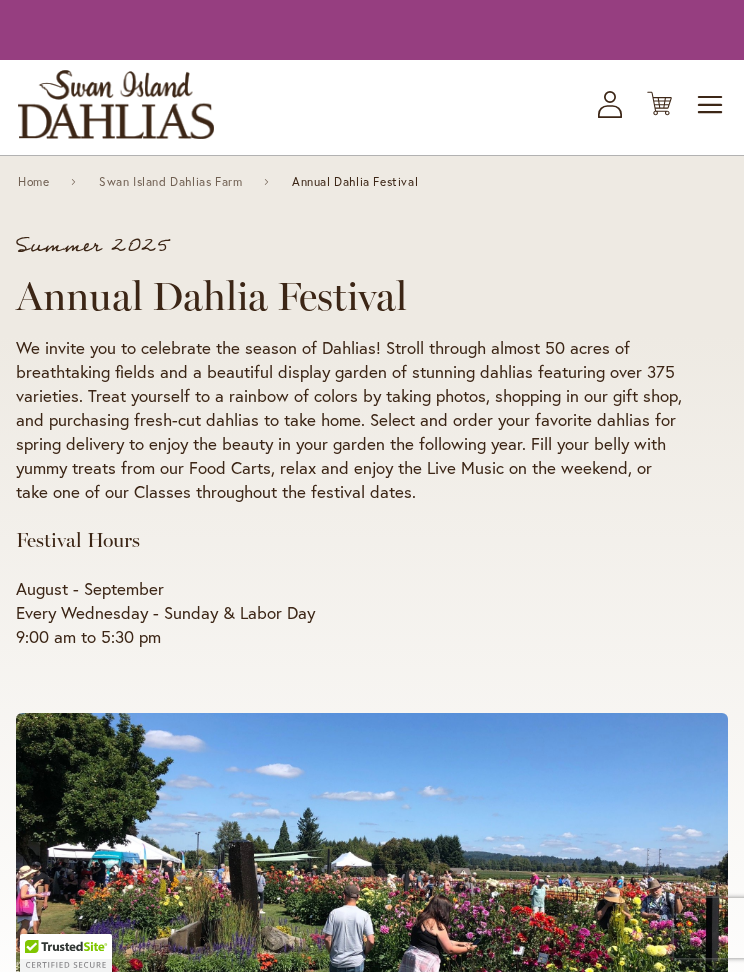 scroll, scrollTop: 0, scrollLeft: 0, axis: both 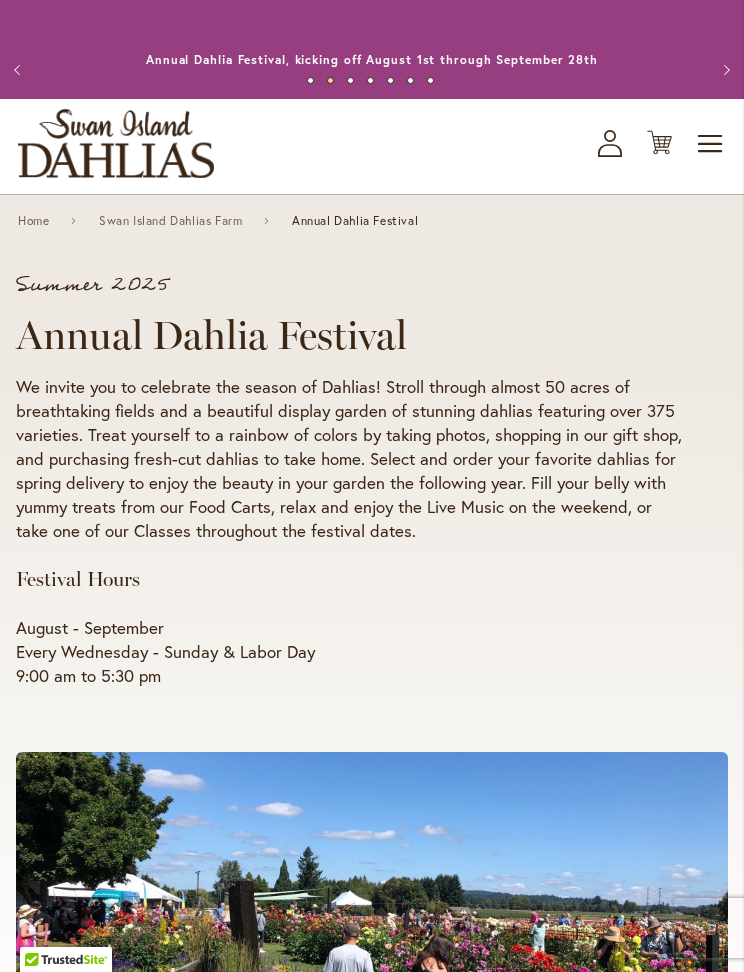 click on "Toggle Nav" at bounding box center (711, 144) 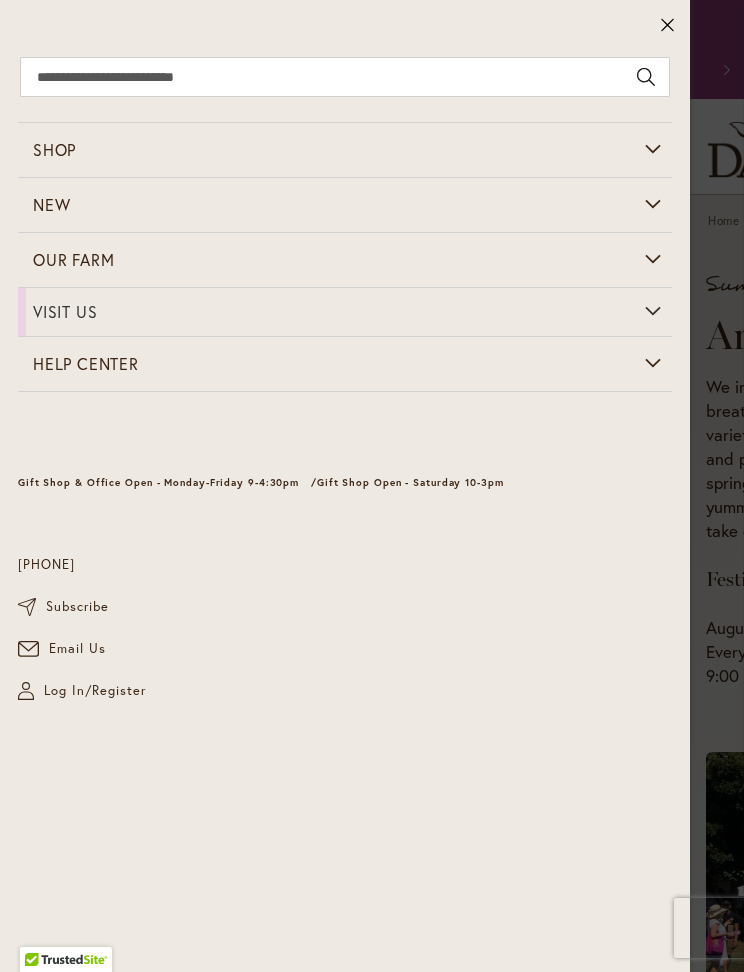 click 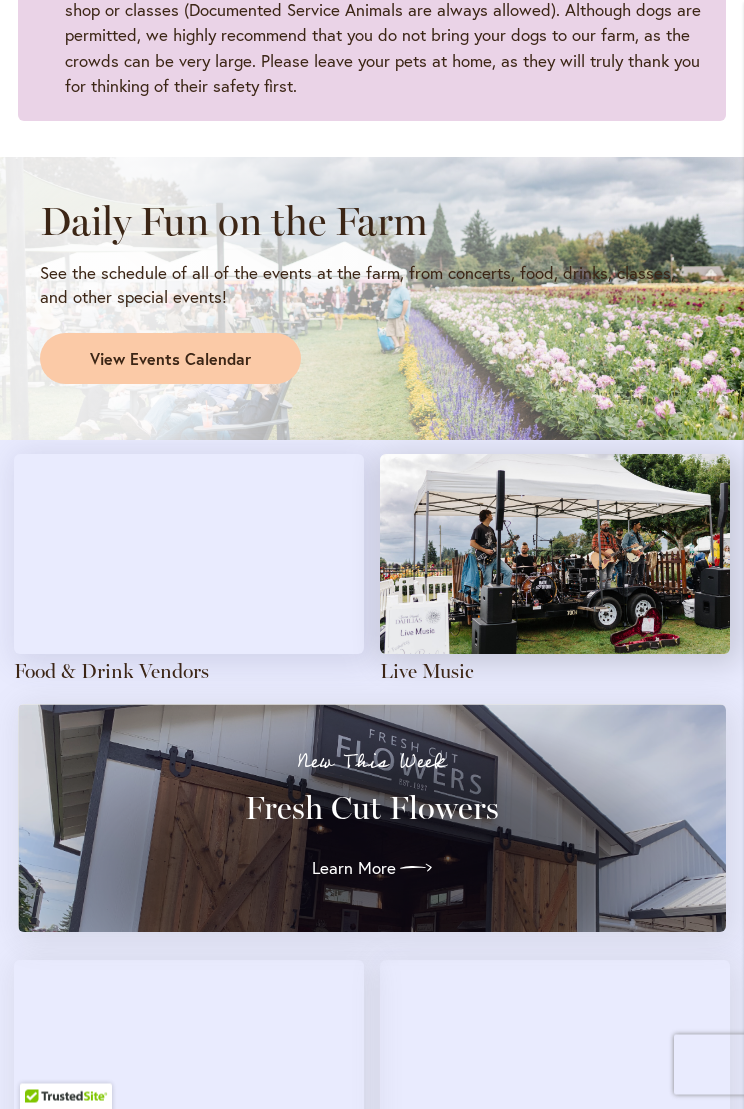 scroll, scrollTop: 1710, scrollLeft: 0, axis: vertical 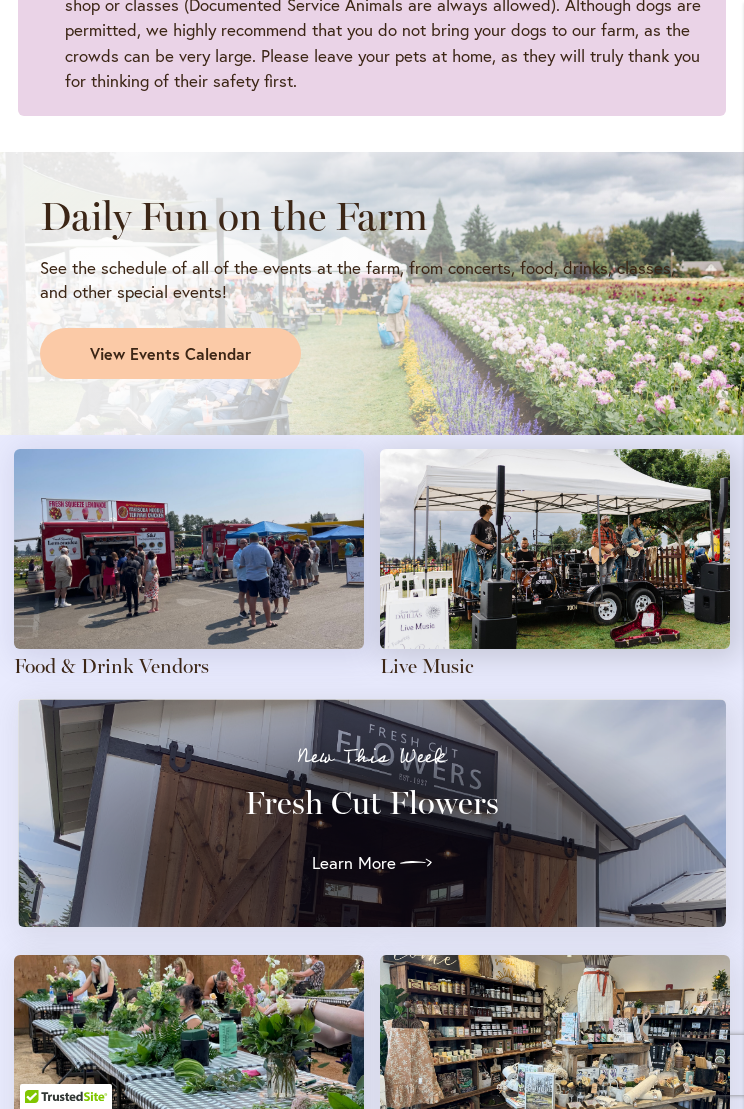 click at bounding box center [189, 549] 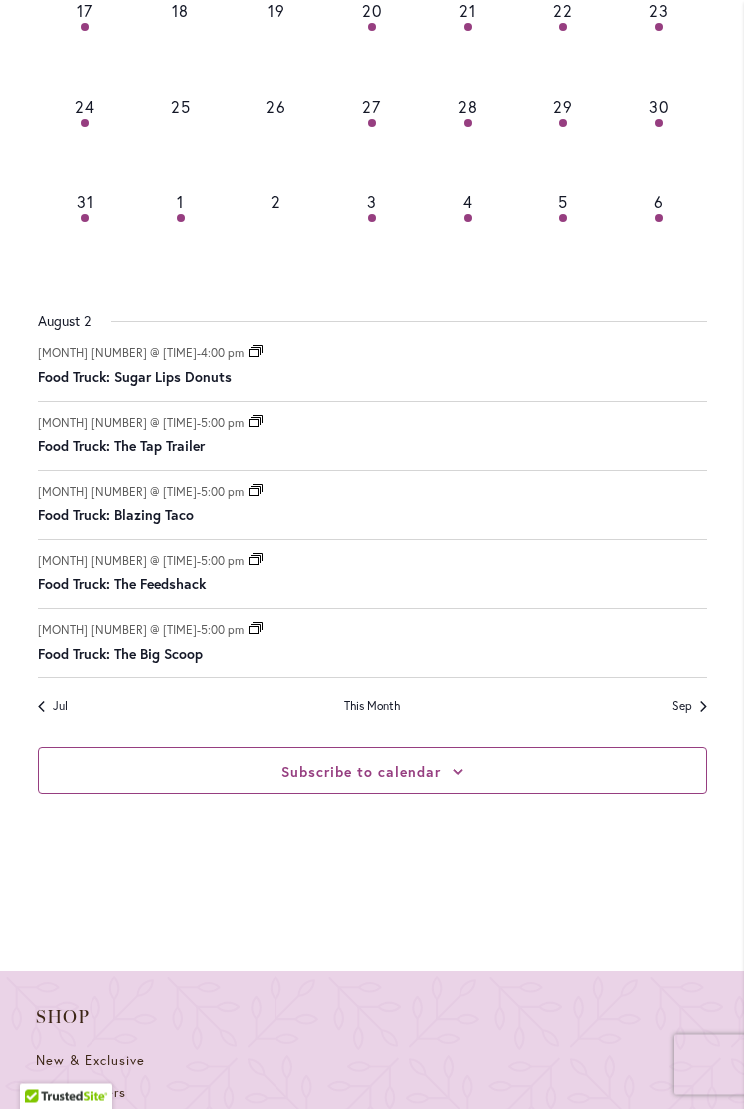 scroll, scrollTop: 1529, scrollLeft: 0, axis: vertical 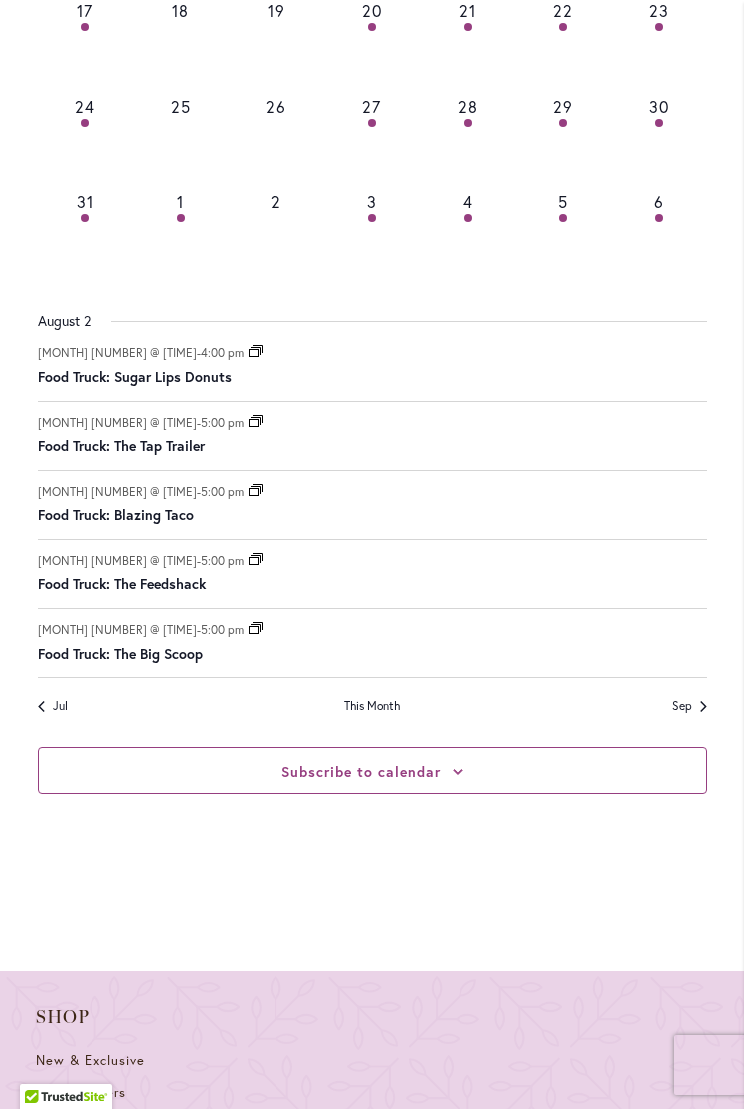 click on "Food Truck: The Tap Trailer" at bounding box center (121, 446) 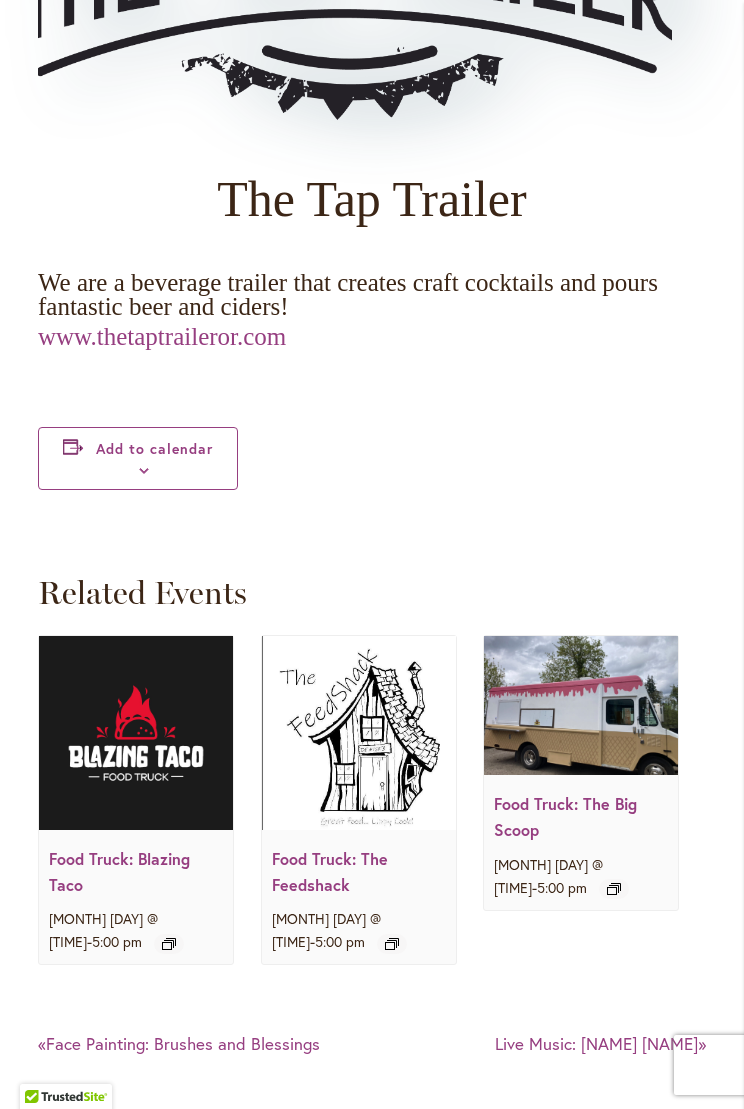 scroll, scrollTop: 2463, scrollLeft: 0, axis: vertical 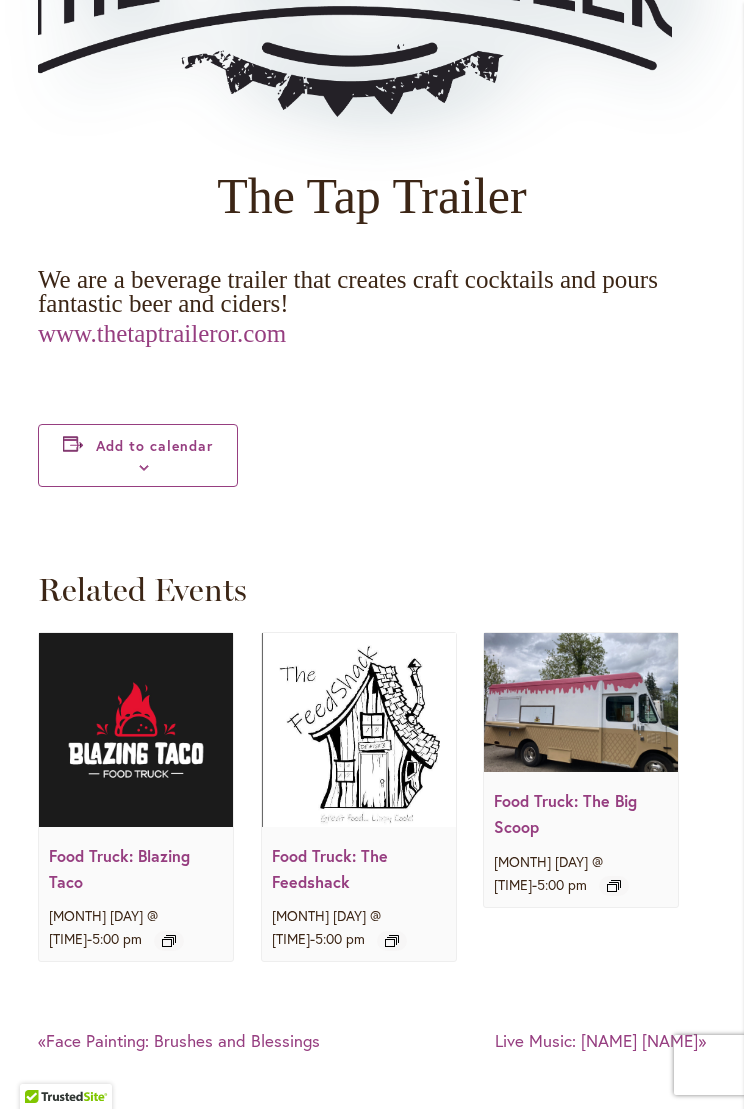 click on "www.thetaptraileror.com" at bounding box center [162, 333] 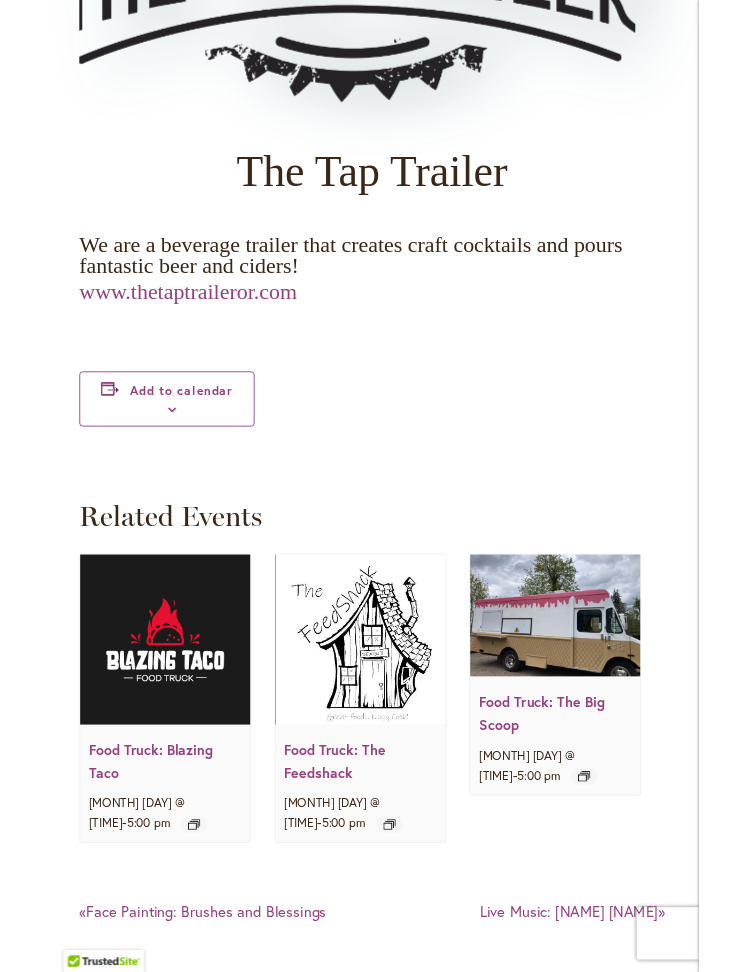 scroll, scrollTop: 2519, scrollLeft: 0, axis: vertical 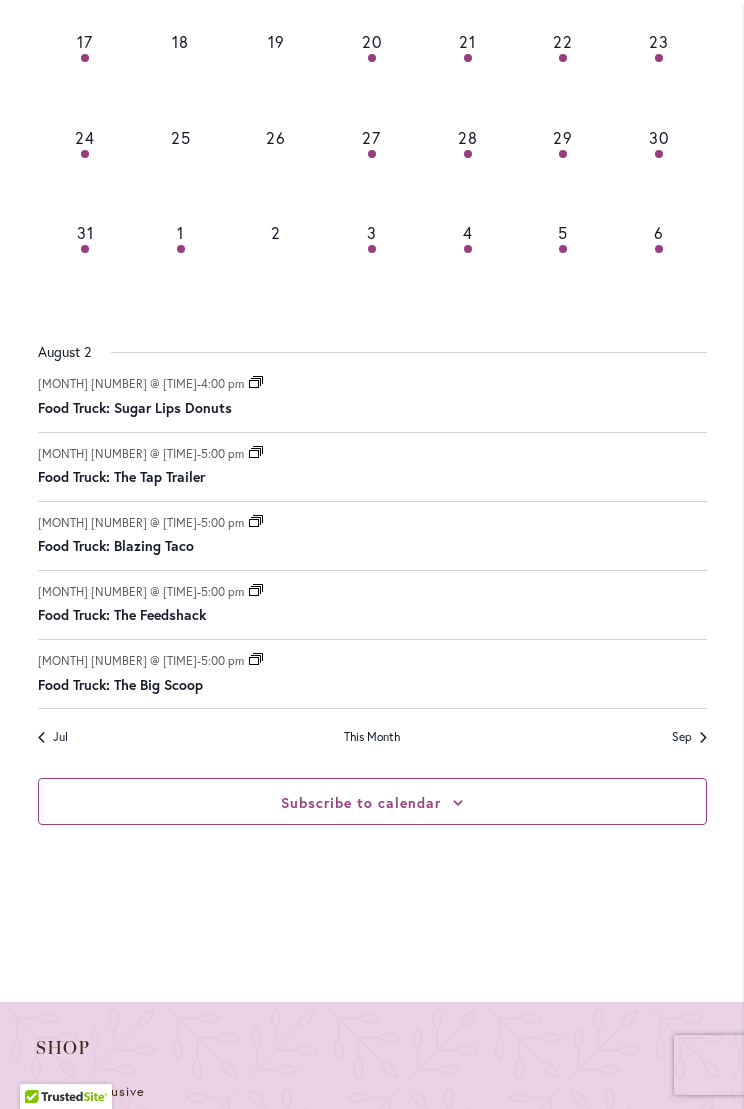 click on "Food Truck: The Feedshack" at bounding box center (122, 615) 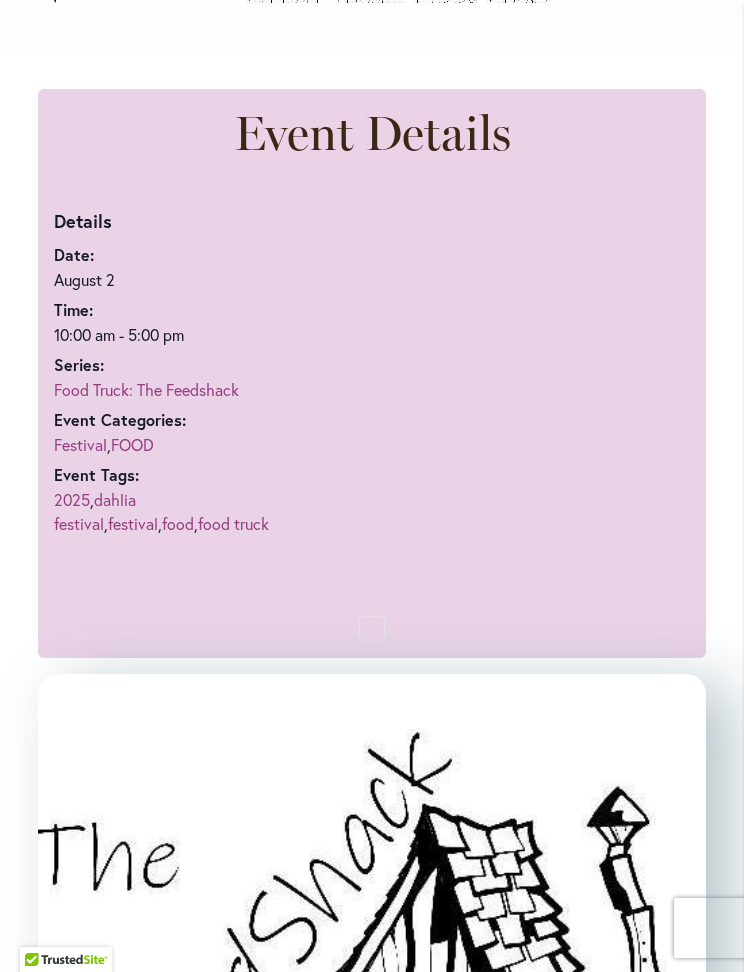 scroll, scrollTop: 1167, scrollLeft: 0, axis: vertical 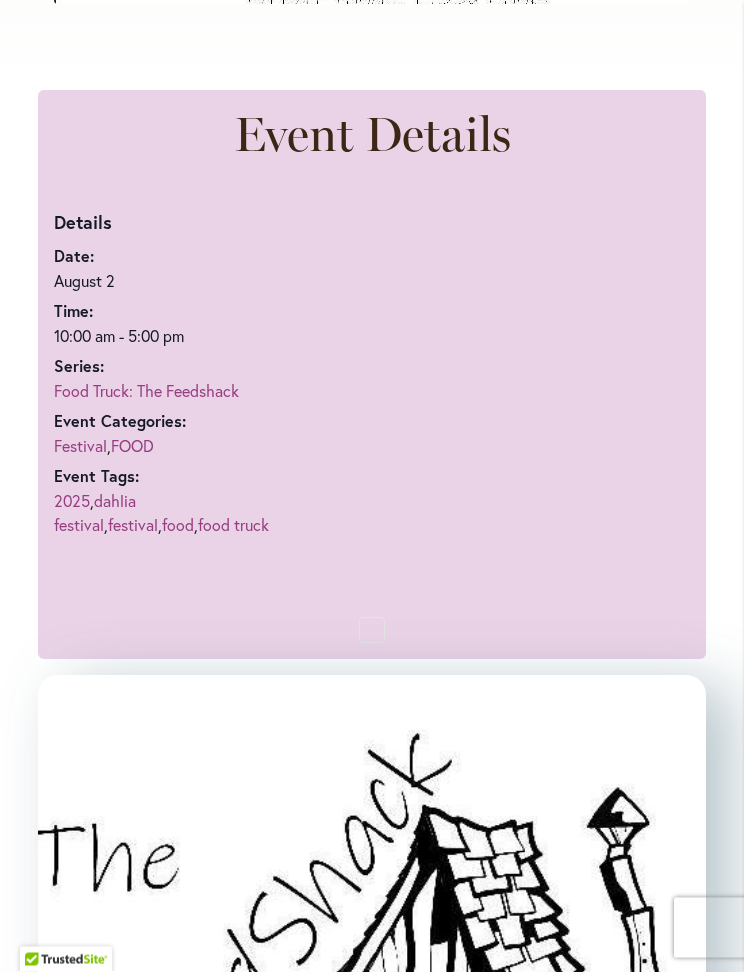 click on "Food Truck: The Feedshack" at bounding box center [146, 391] 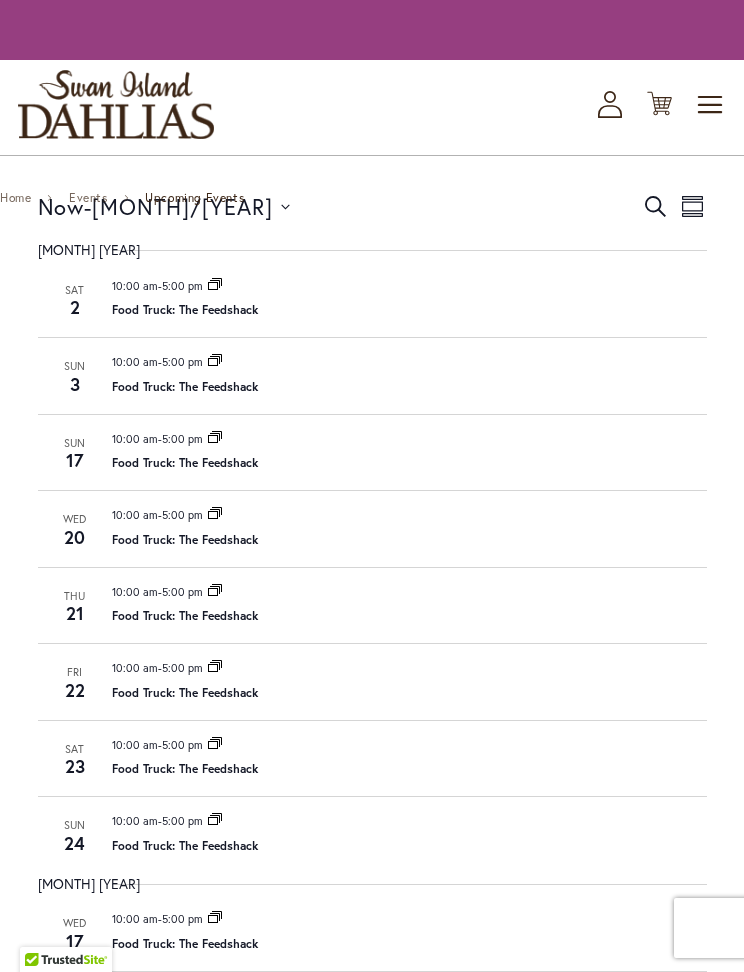 scroll, scrollTop: 0, scrollLeft: 0, axis: both 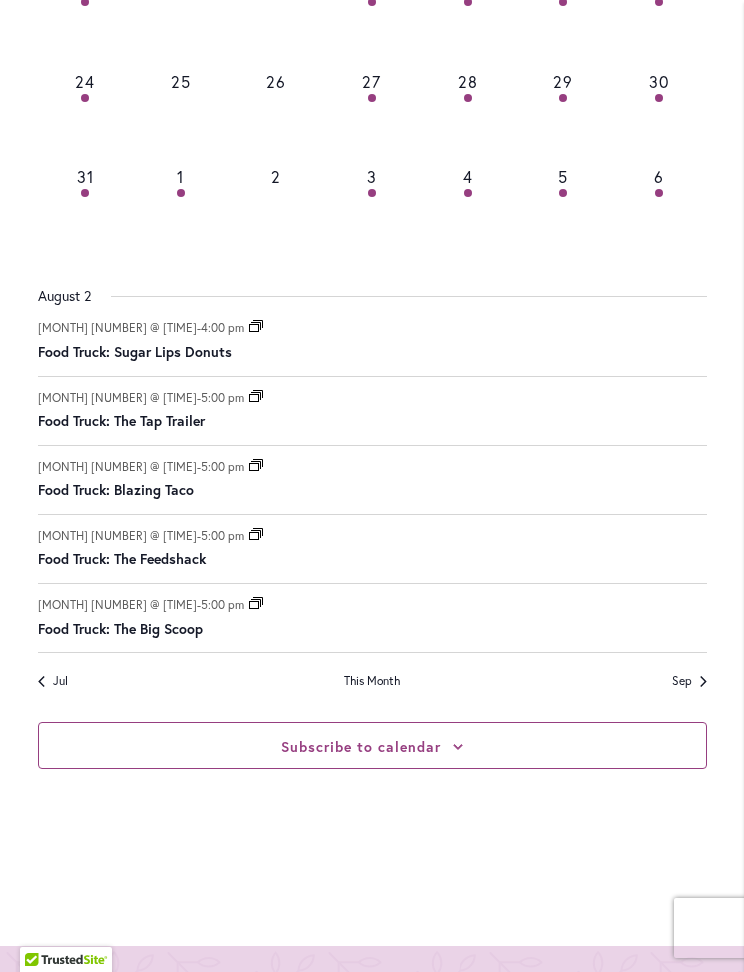 click on "Food Truck: Blazing Taco" at bounding box center (116, 490) 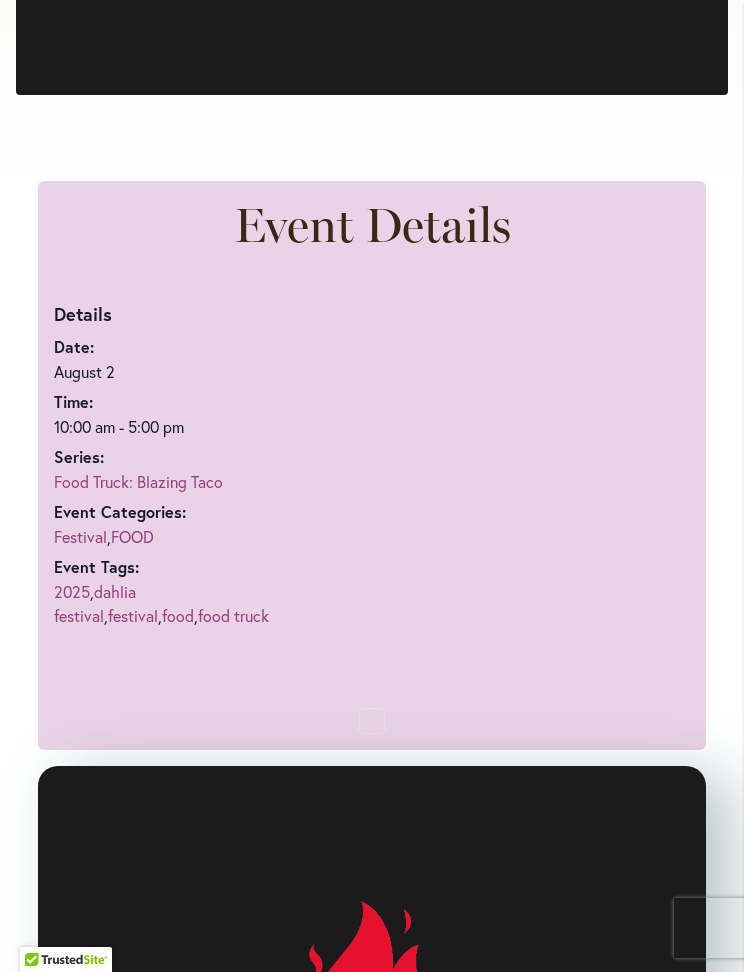 scroll, scrollTop: 1103, scrollLeft: 0, axis: vertical 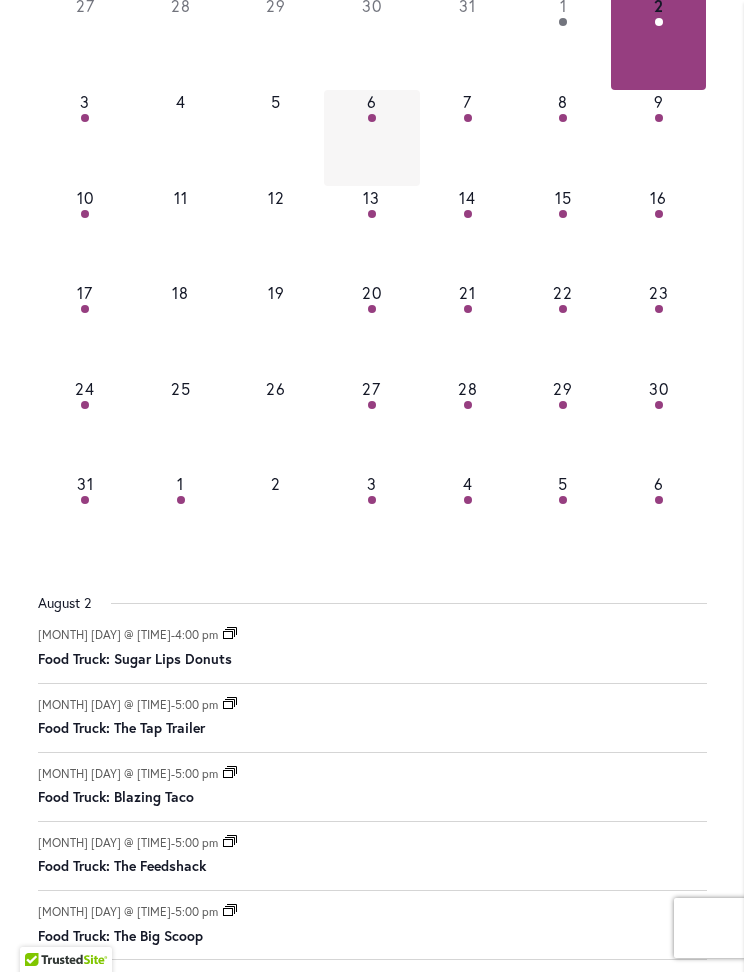 click on "6" at bounding box center (372, 101) 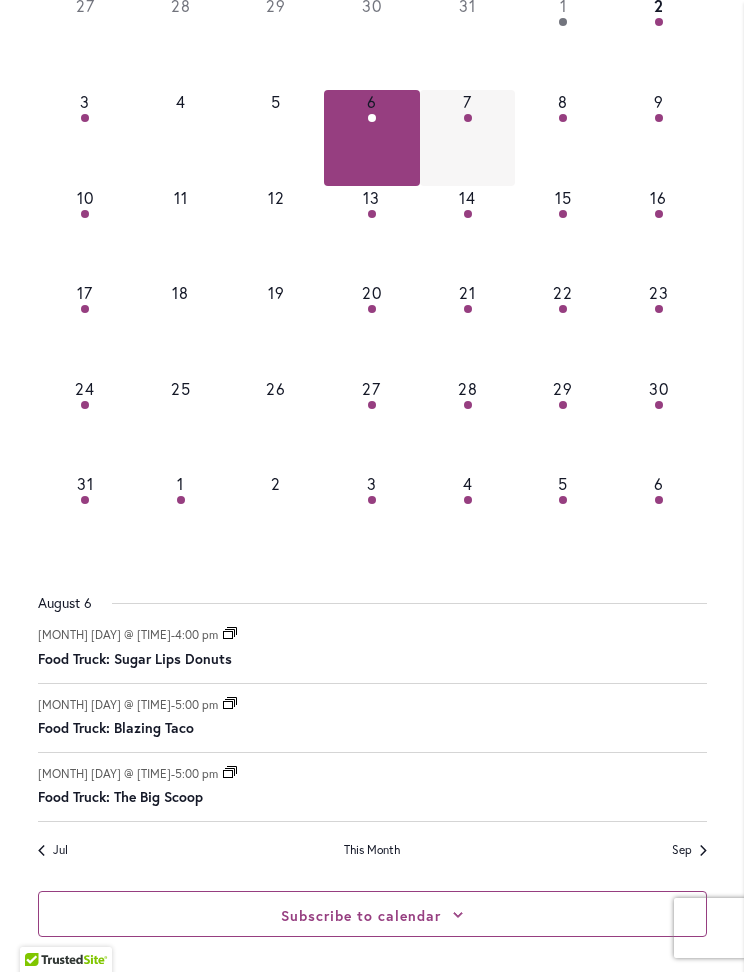click on "3 events,
7" at bounding box center [468, 138] 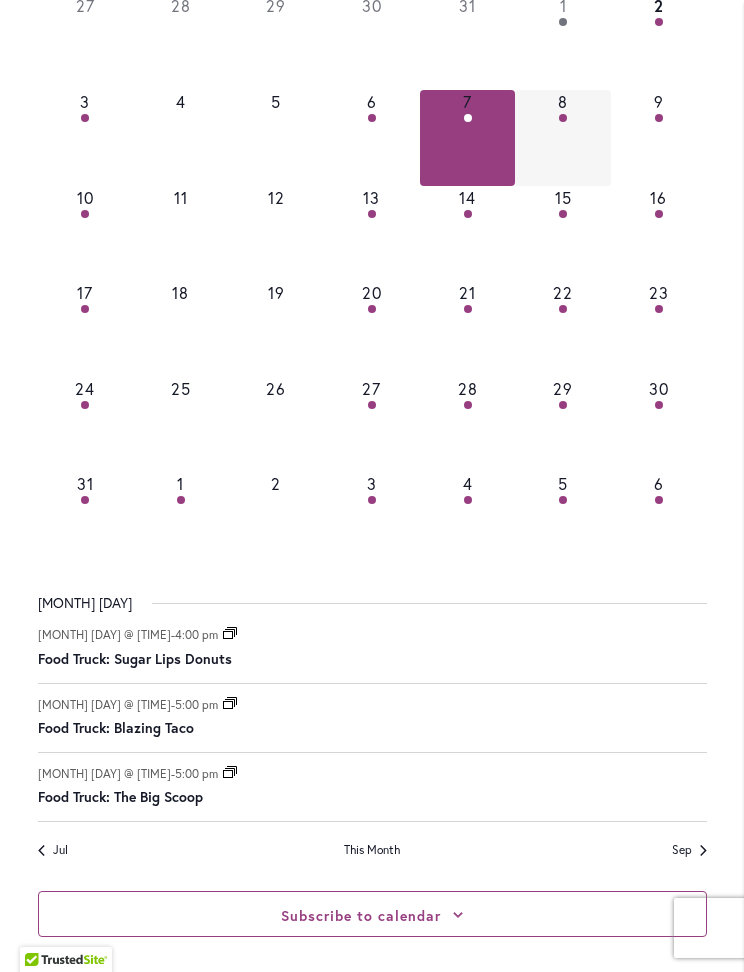 click on "4 events,
8" at bounding box center (563, 138) 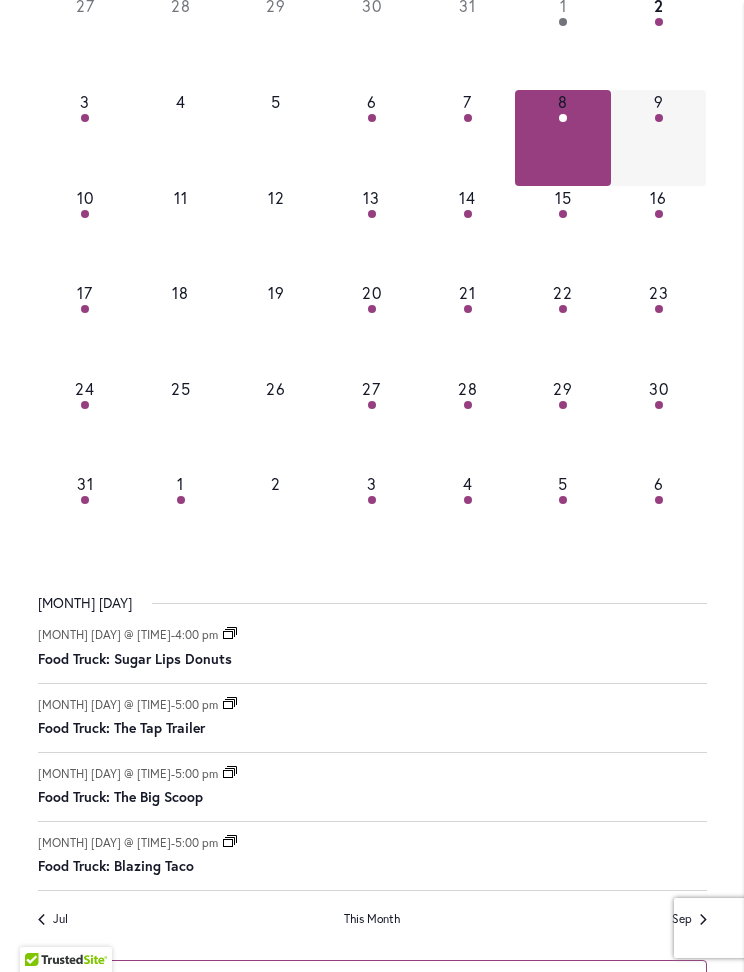 click on "5 events,
9" at bounding box center (659, 138) 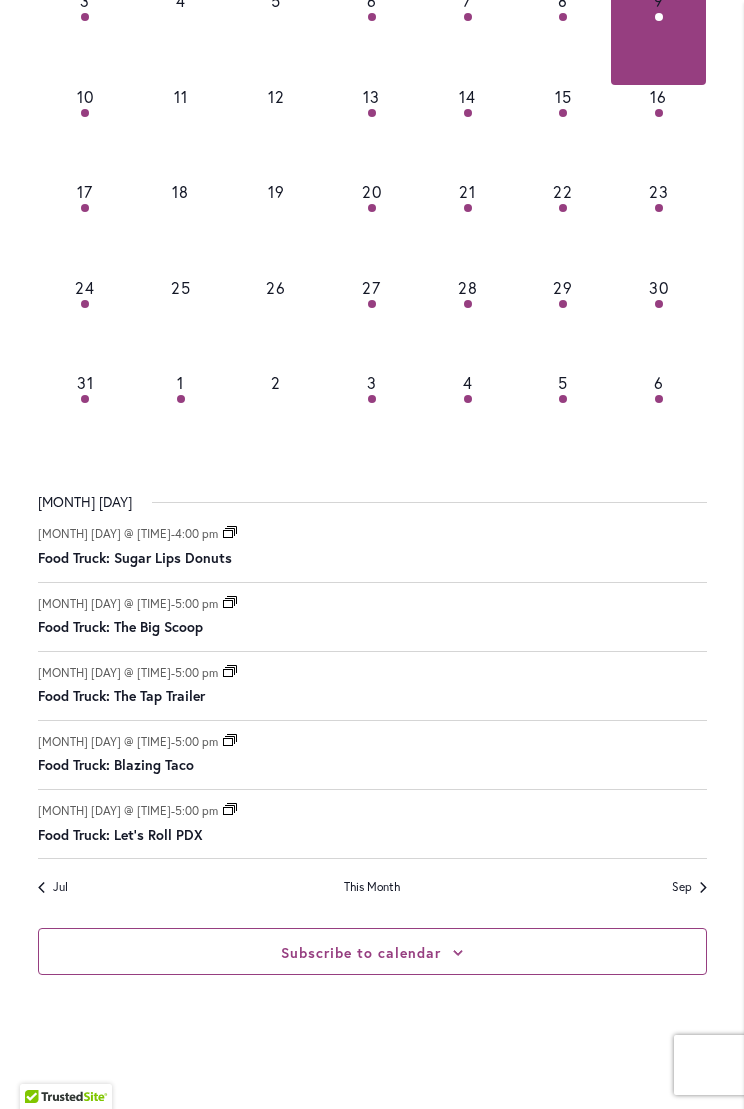 scroll, scrollTop: 1349, scrollLeft: 0, axis: vertical 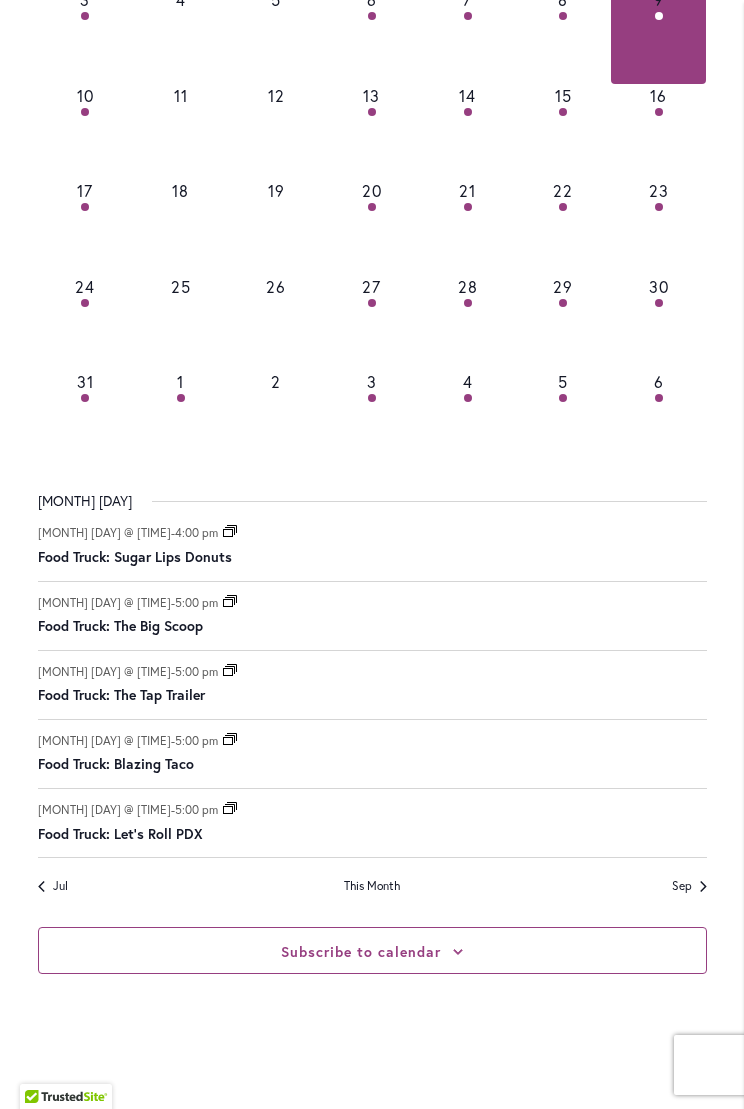 click on "Food Truck: Let’s Roll PDX" at bounding box center [120, 834] 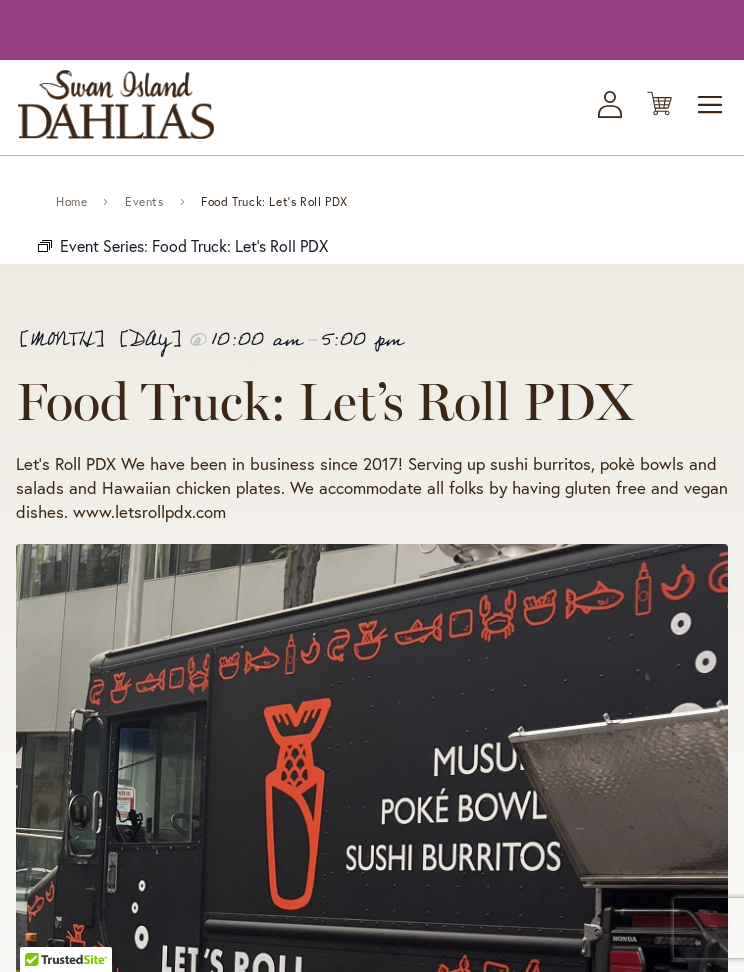 scroll, scrollTop: 0, scrollLeft: 0, axis: both 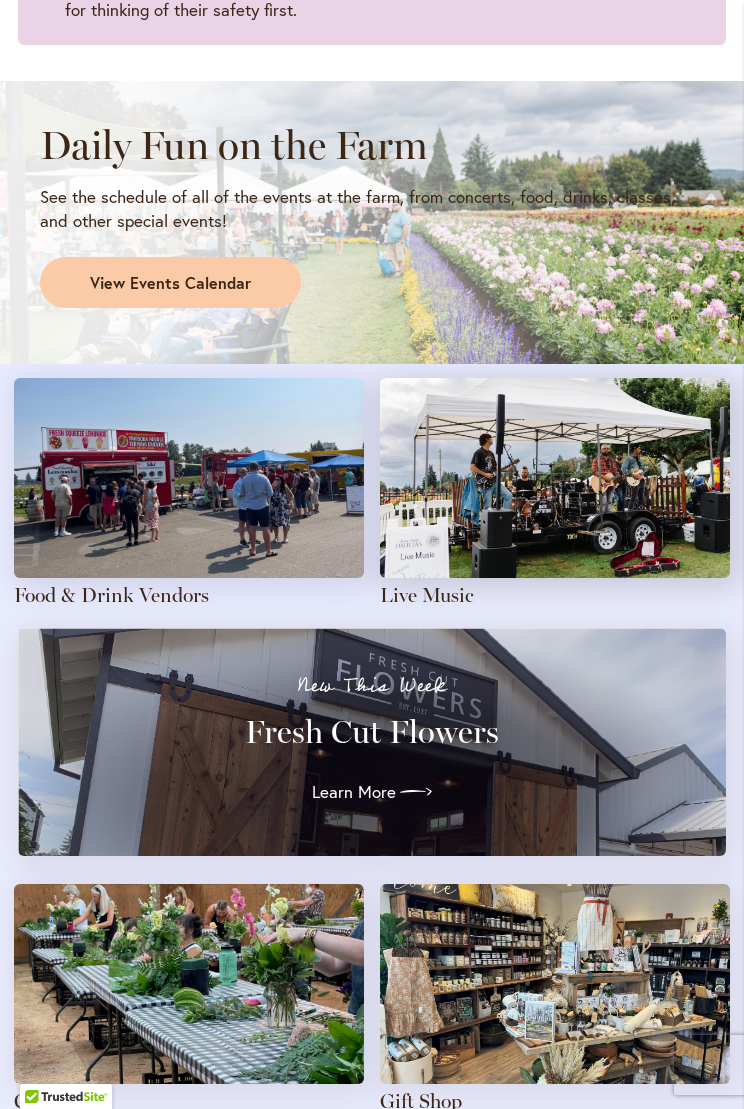 click at bounding box center [555, 478] 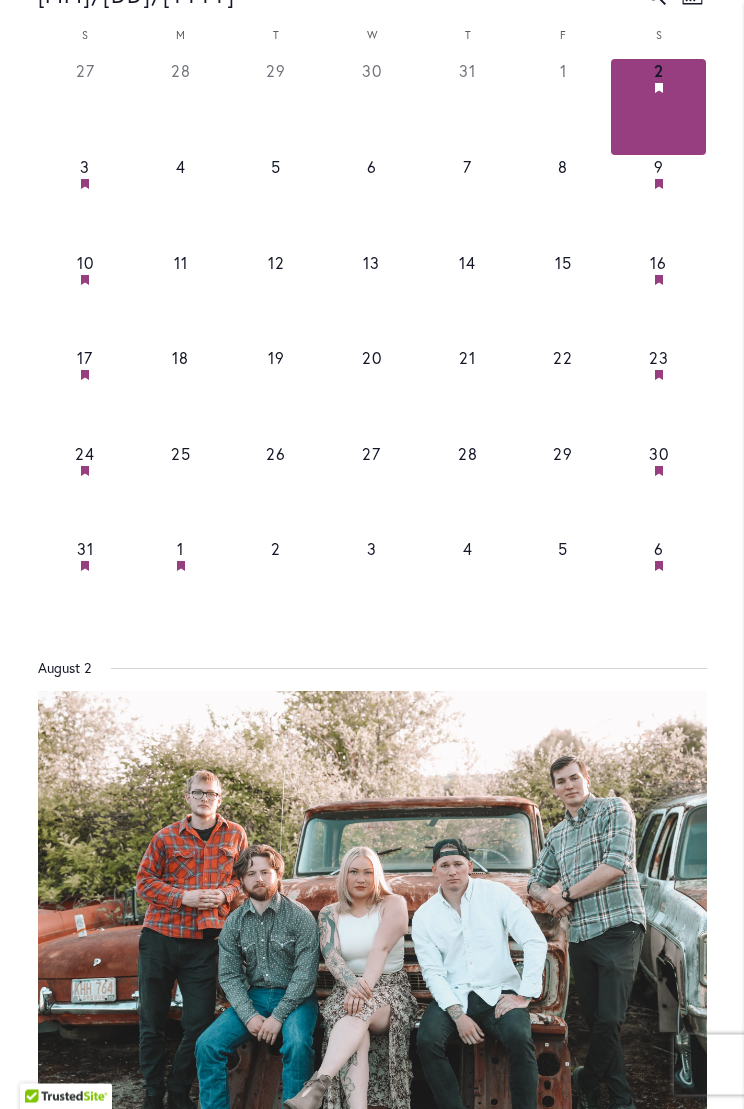scroll, scrollTop: 1182, scrollLeft: 0, axis: vertical 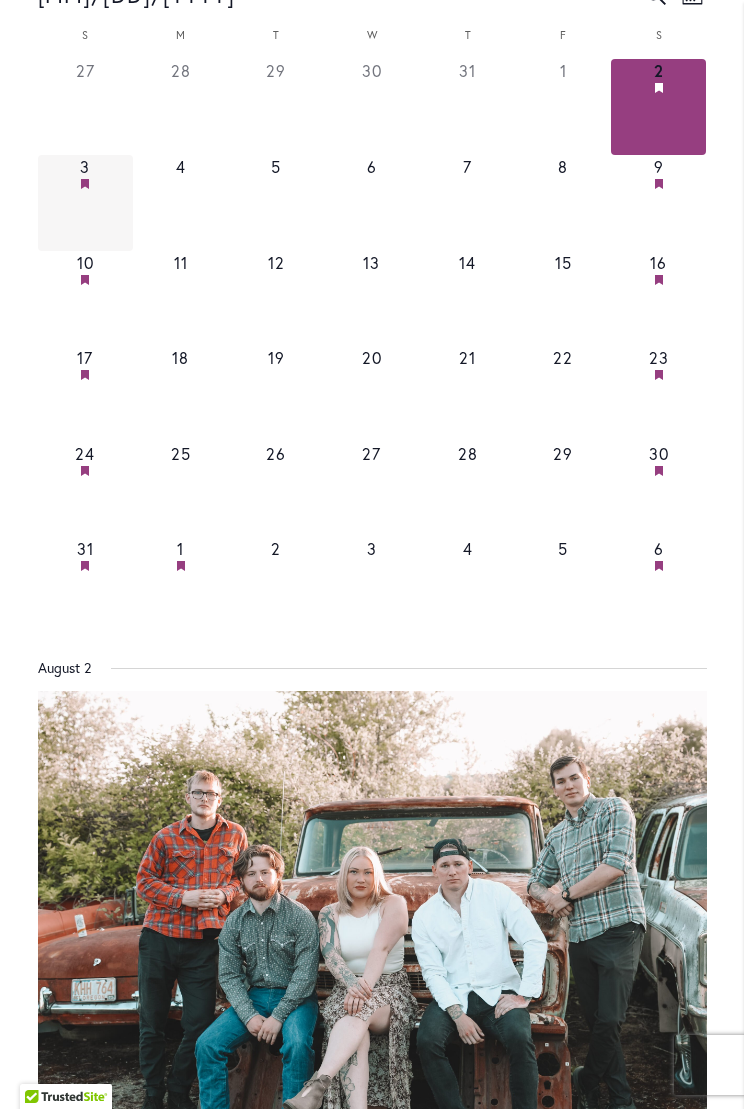 click on "1 event,
3
Featured" at bounding box center (86, 203) 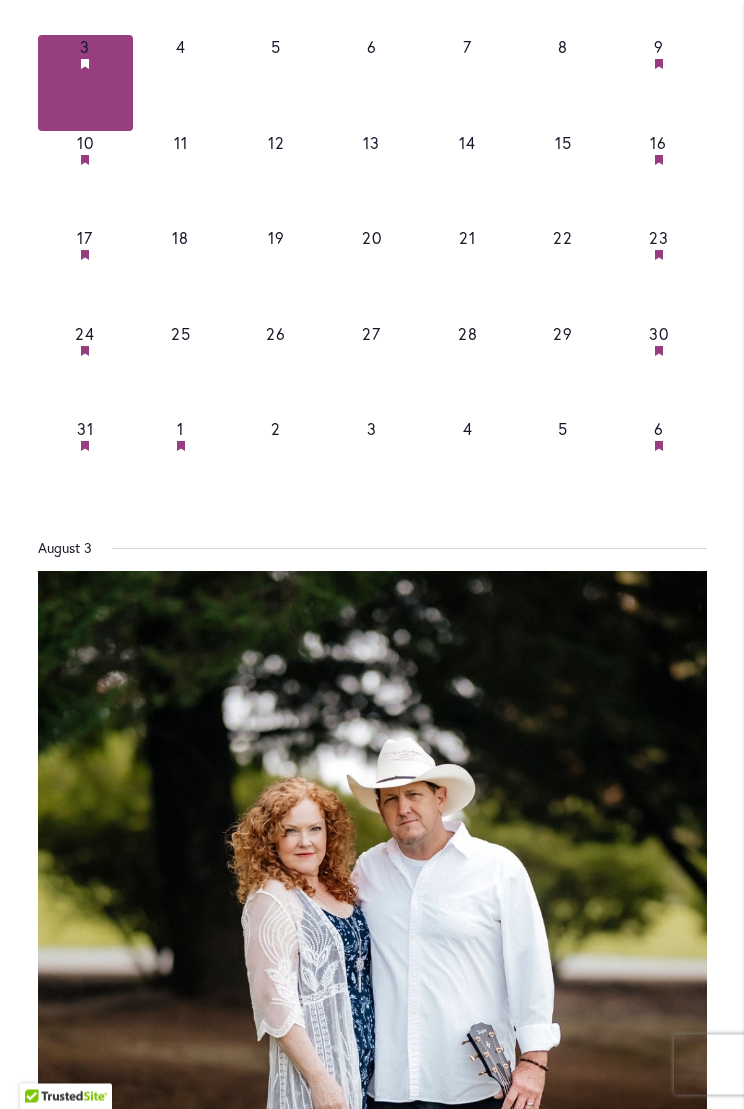 scroll, scrollTop: 1297, scrollLeft: 0, axis: vertical 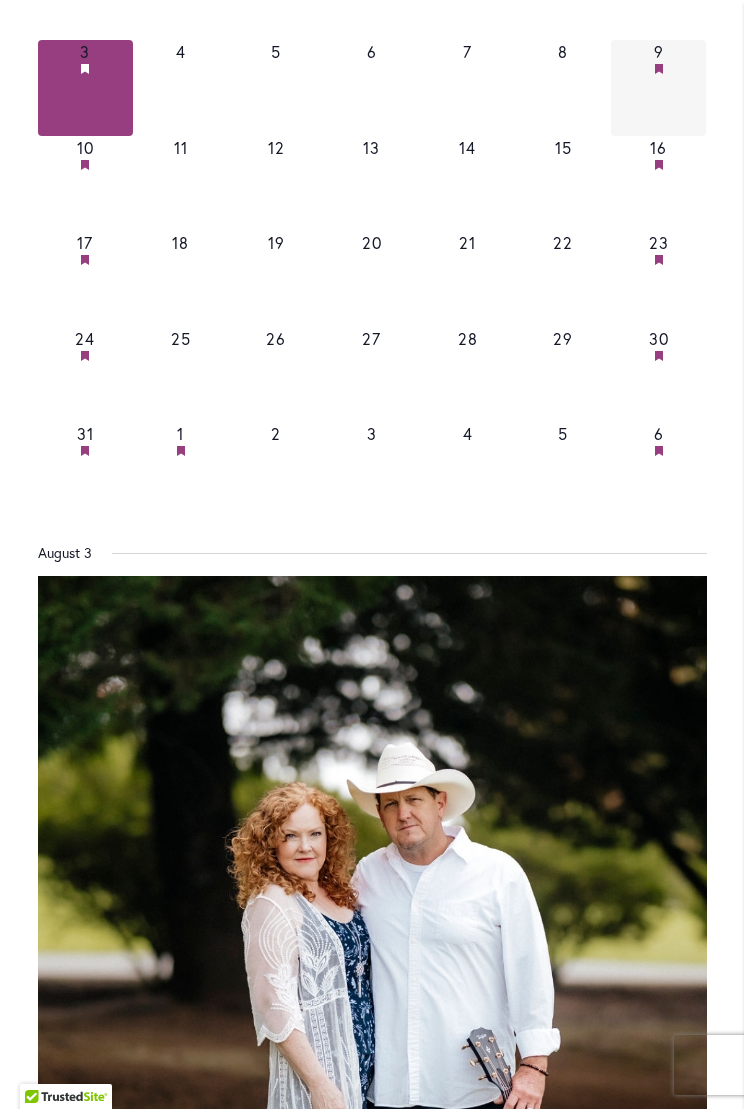 click on "1 event,
9
Featured" at bounding box center [659, 88] 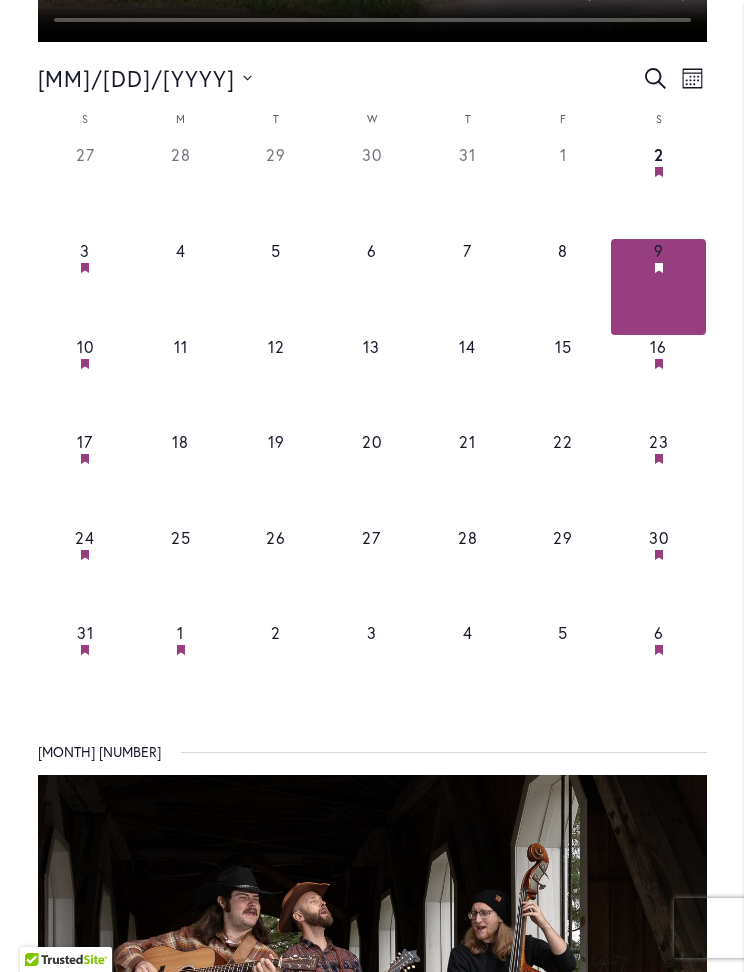 scroll, scrollTop: 1096, scrollLeft: 0, axis: vertical 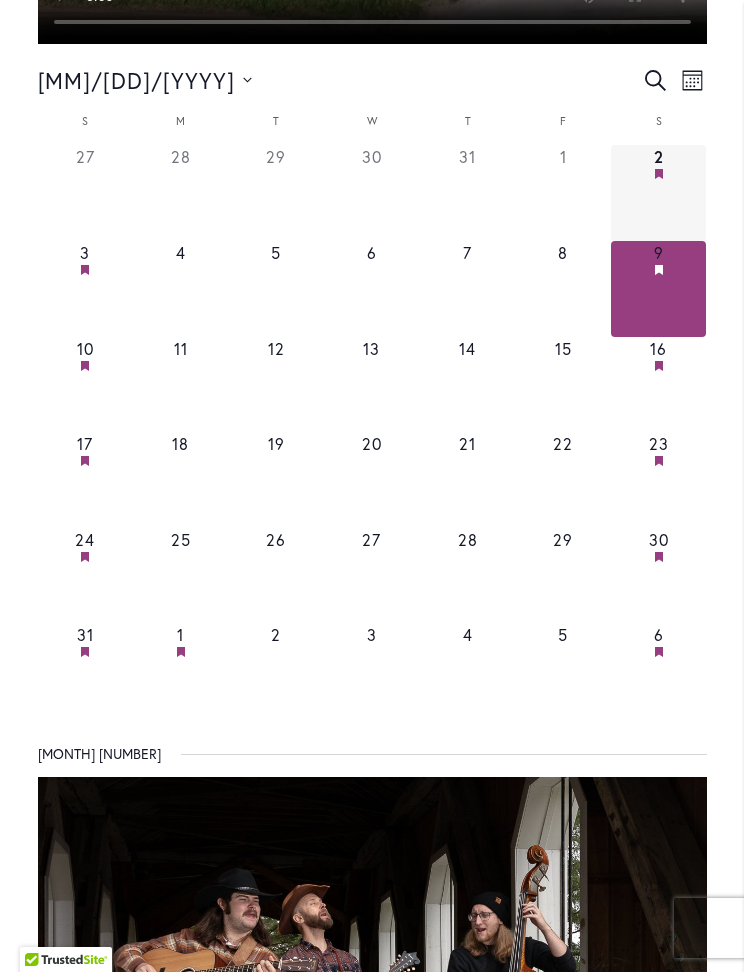 click on "2" at bounding box center (659, 156) 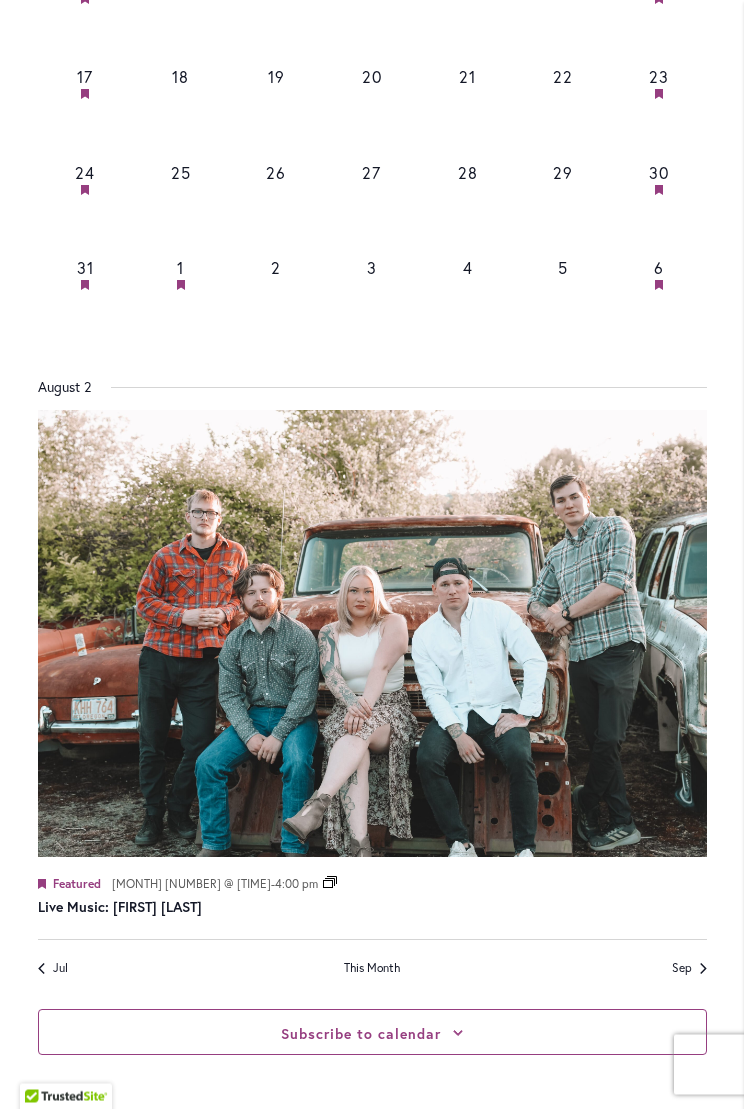 scroll, scrollTop: 1463, scrollLeft: 0, axis: vertical 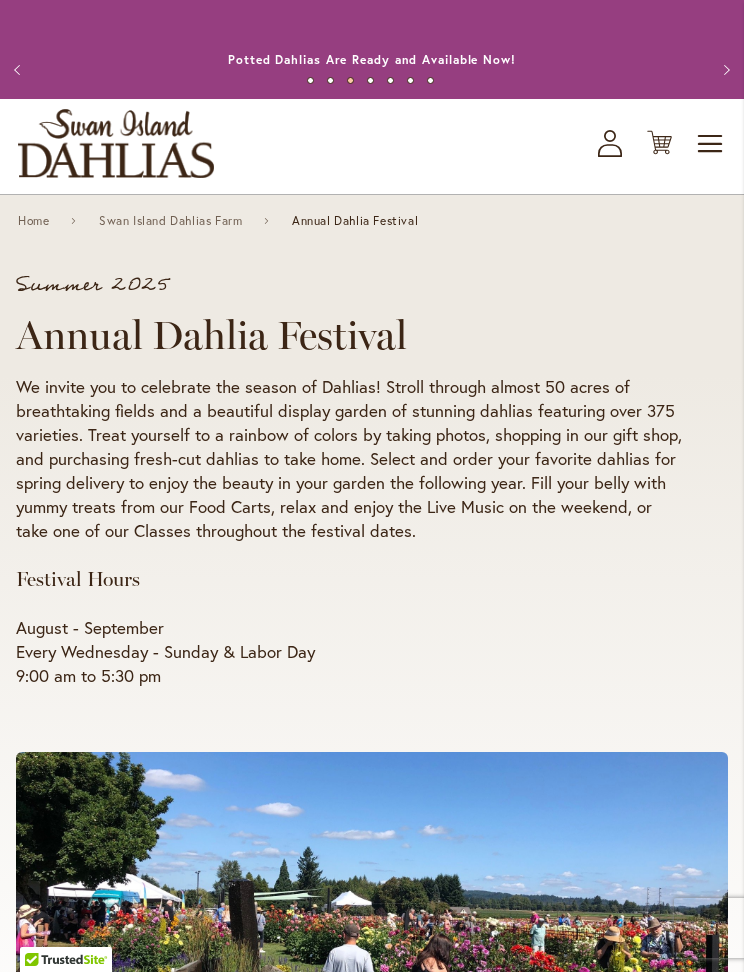 click on "Toggle Nav" at bounding box center [711, 144] 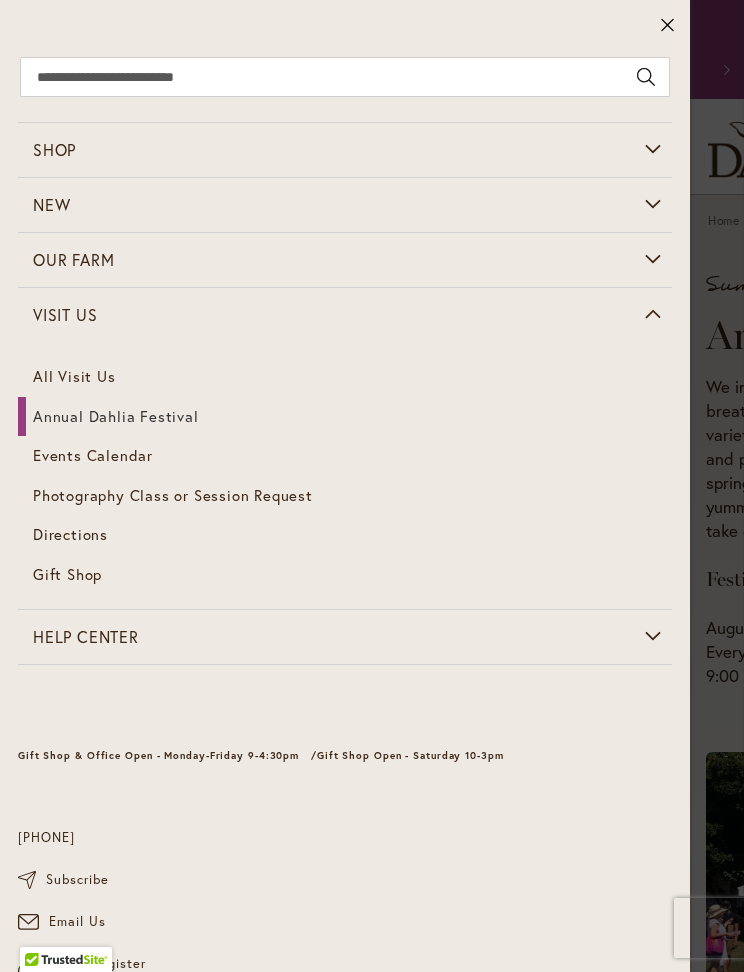 click on "Directions" at bounding box center [70, 534] 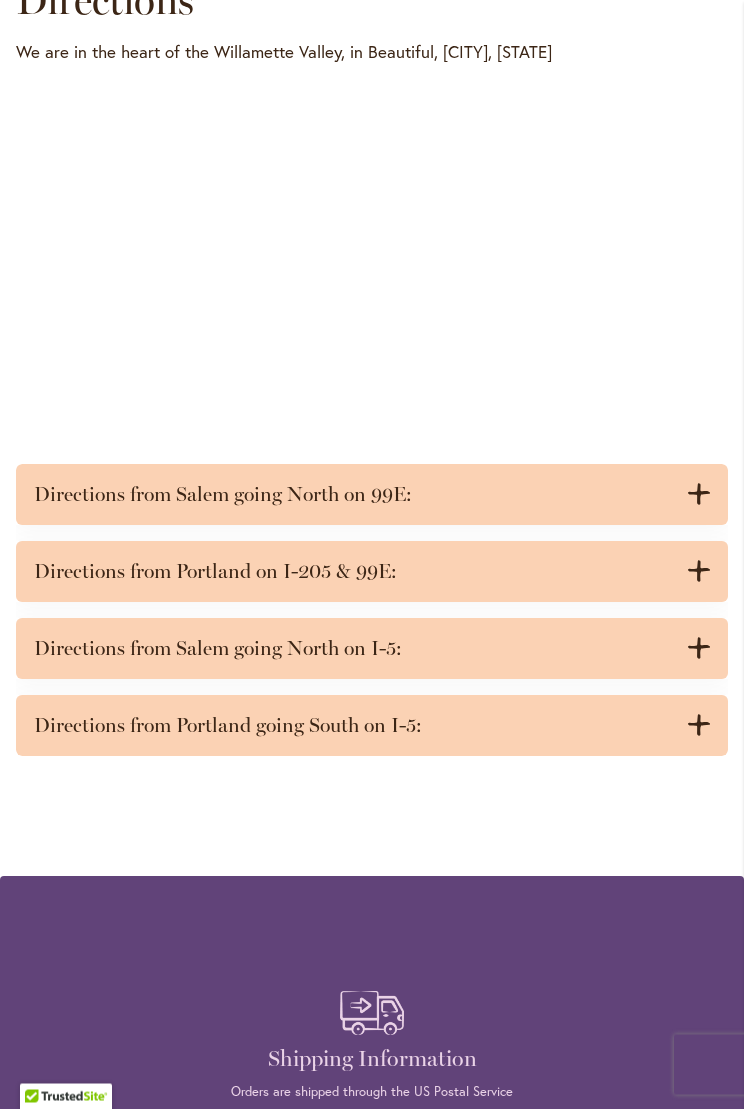 scroll, scrollTop: 927, scrollLeft: 0, axis: vertical 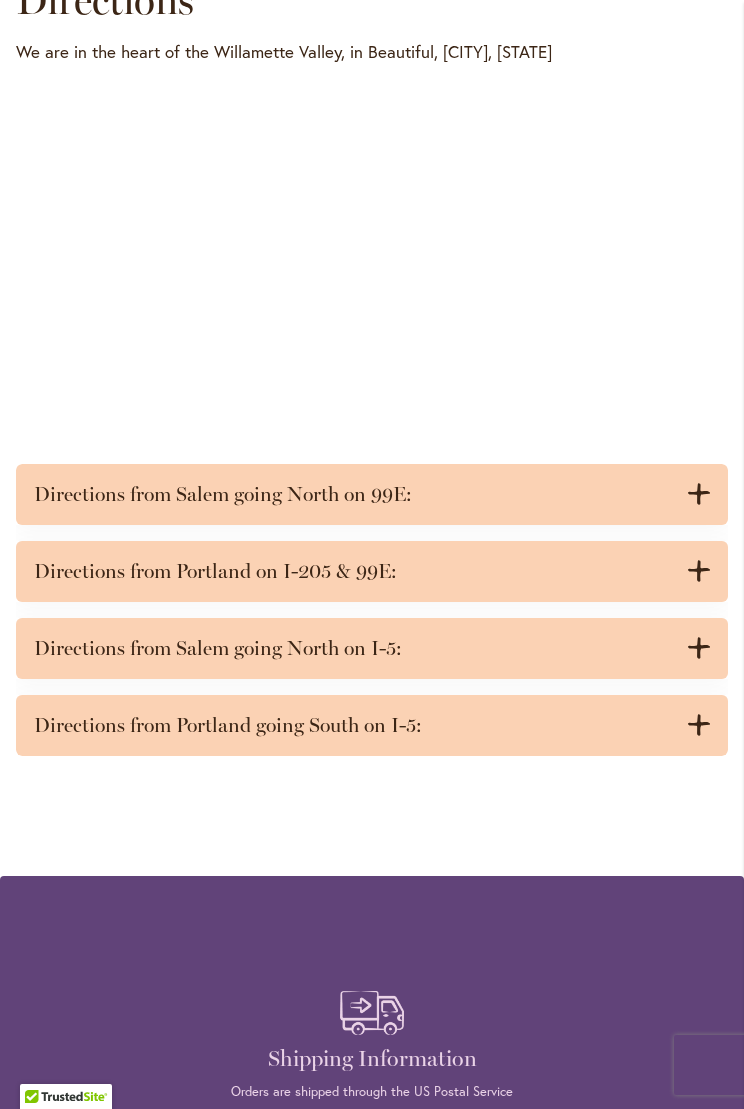 click on ".cls-1 {
fill: #3c2616;
stroke-width: 0px;
}
.cls-1 {
fill: #3c2616;
stroke-width: 0px;
}" at bounding box center [690, 571] 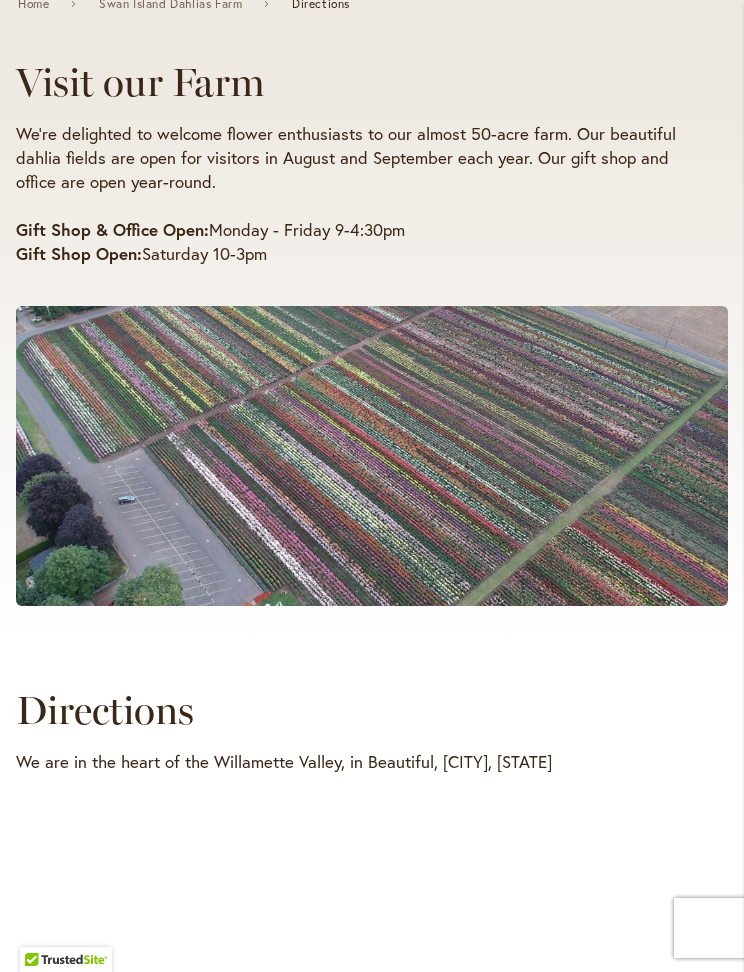 scroll, scrollTop: 215, scrollLeft: 0, axis: vertical 